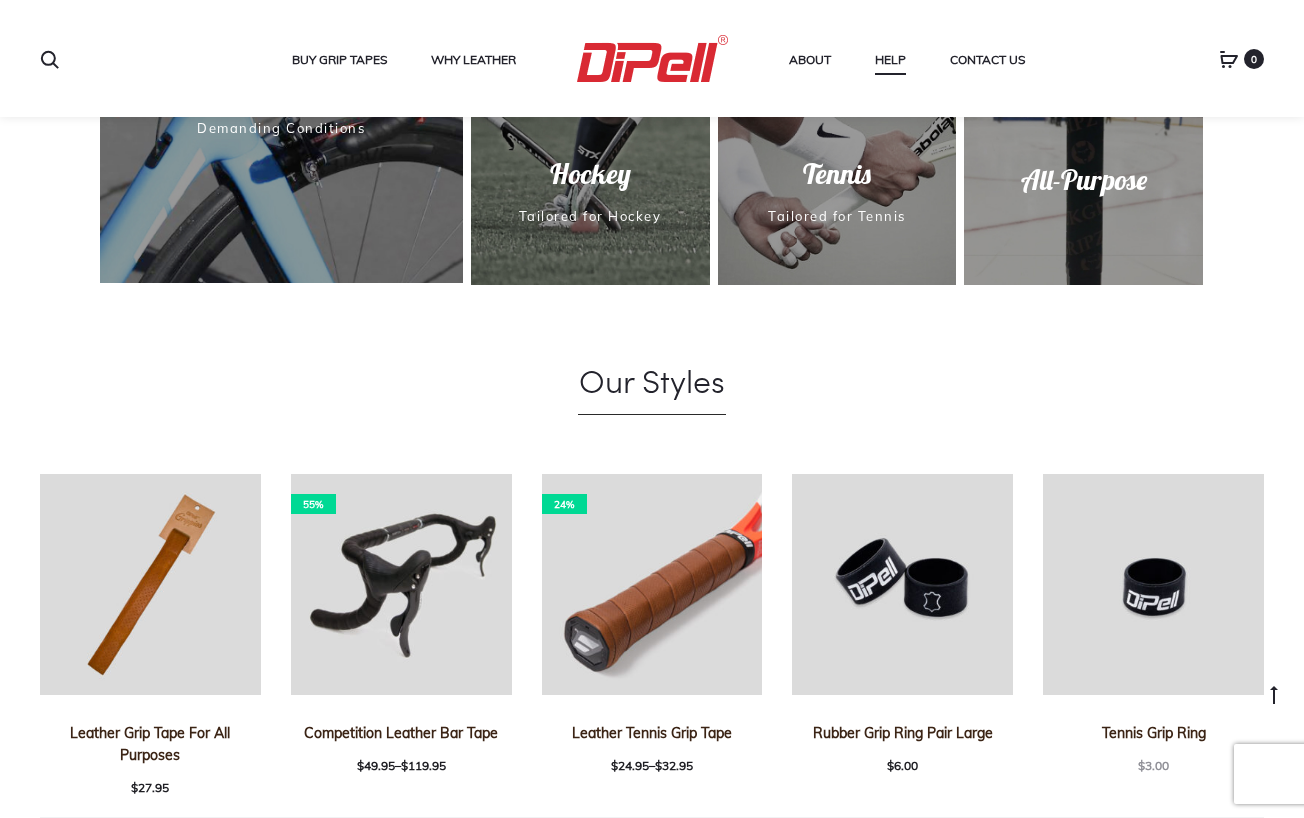 scroll, scrollTop: 1236, scrollLeft: 0, axis: vertical 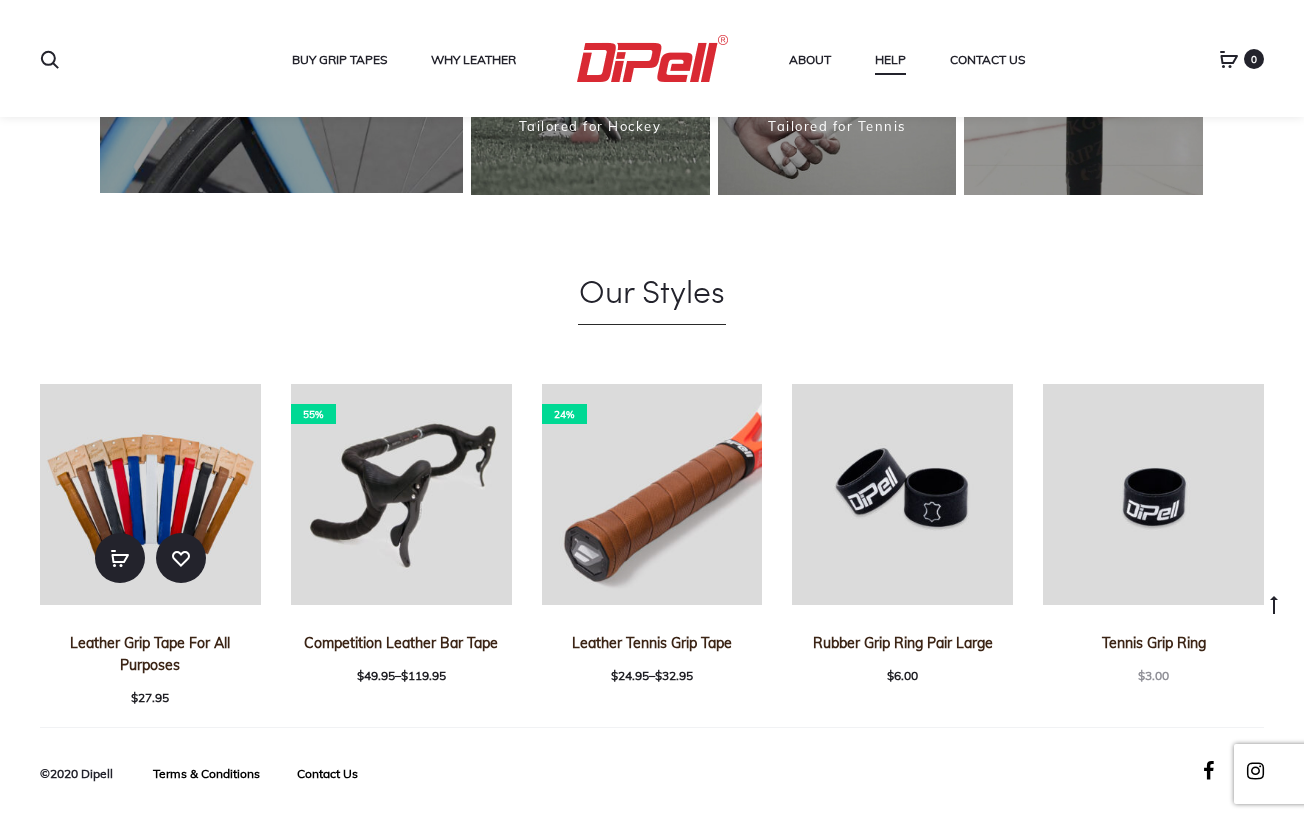 click on "Leather Grip Tape For All Purposes" at bounding box center [150, 654] 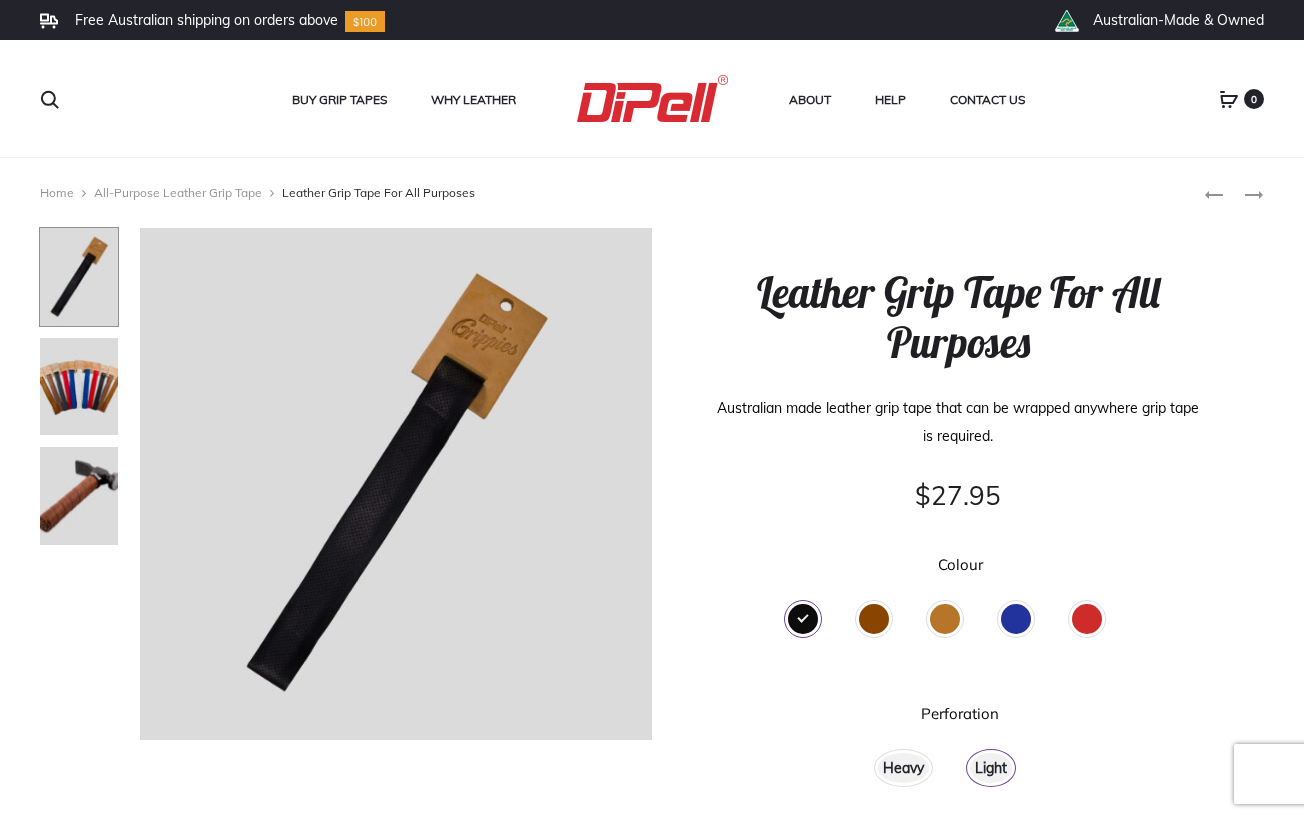 scroll, scrollTop: 0, scrollLeft: 0, axis: both 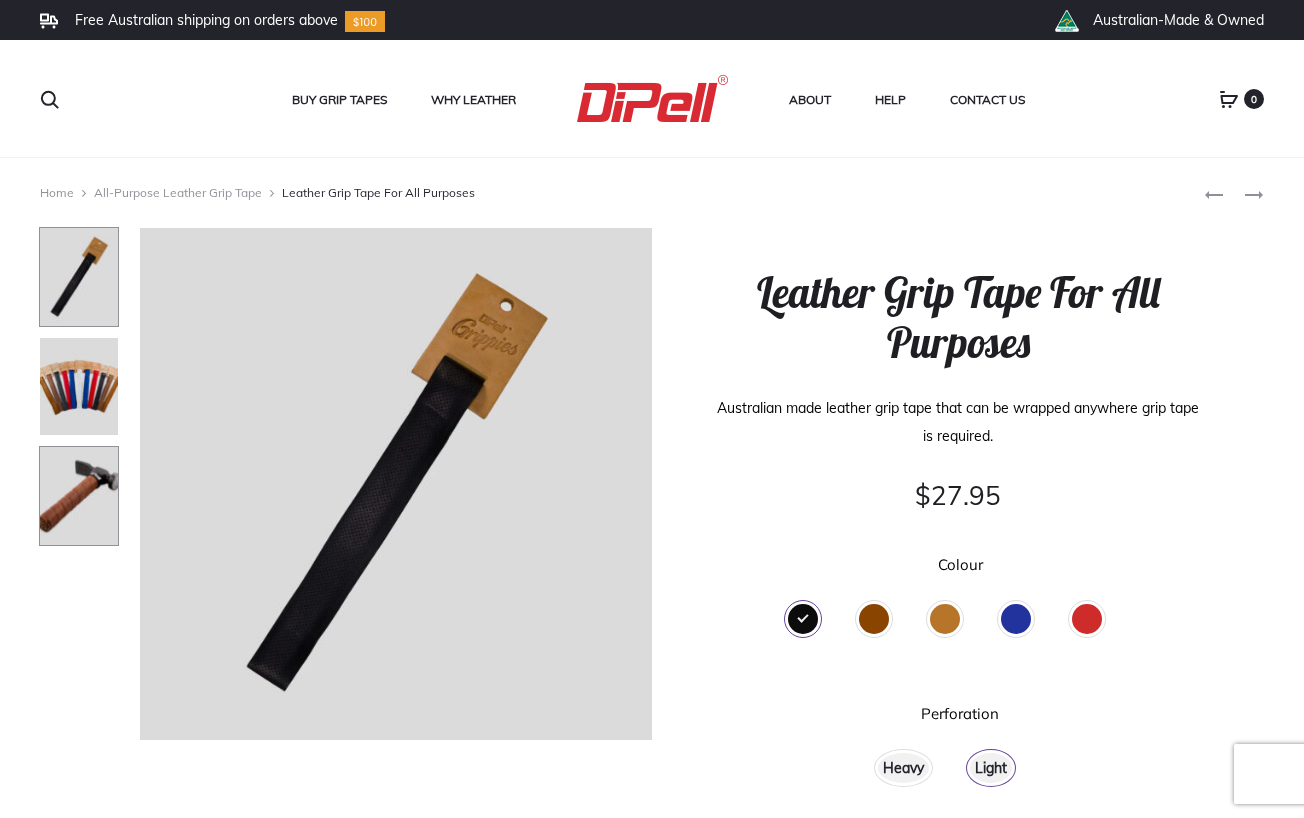 click at bounding box center [79, 496] 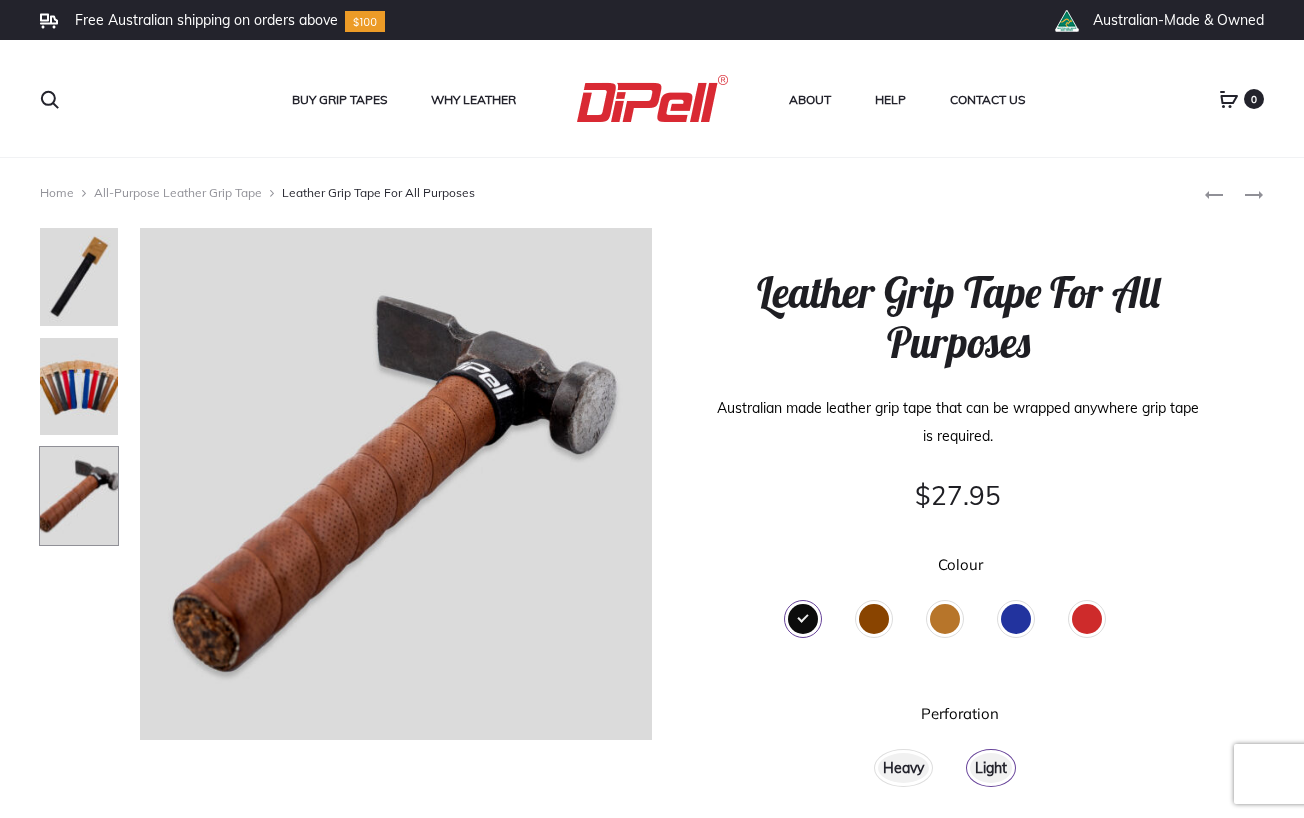 click on "Red" 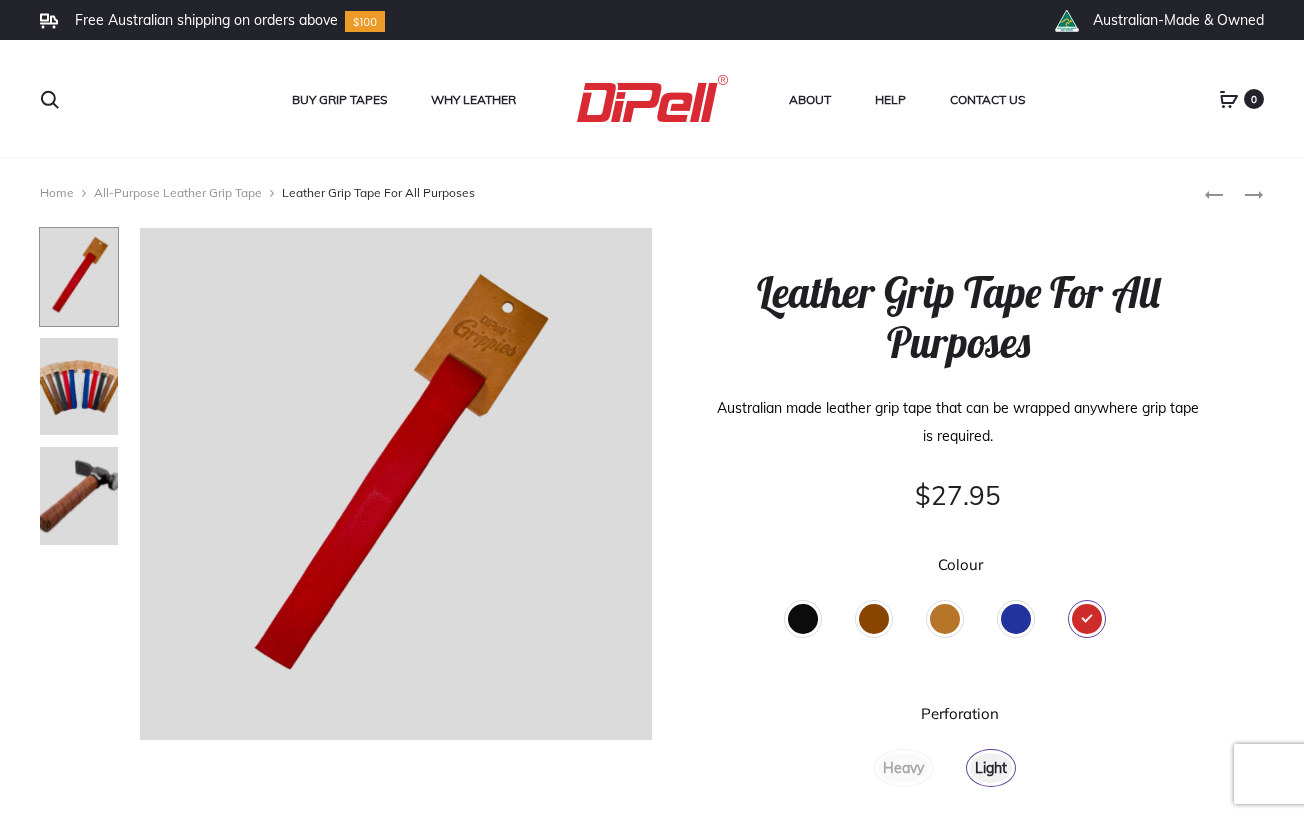 click on "Blue" 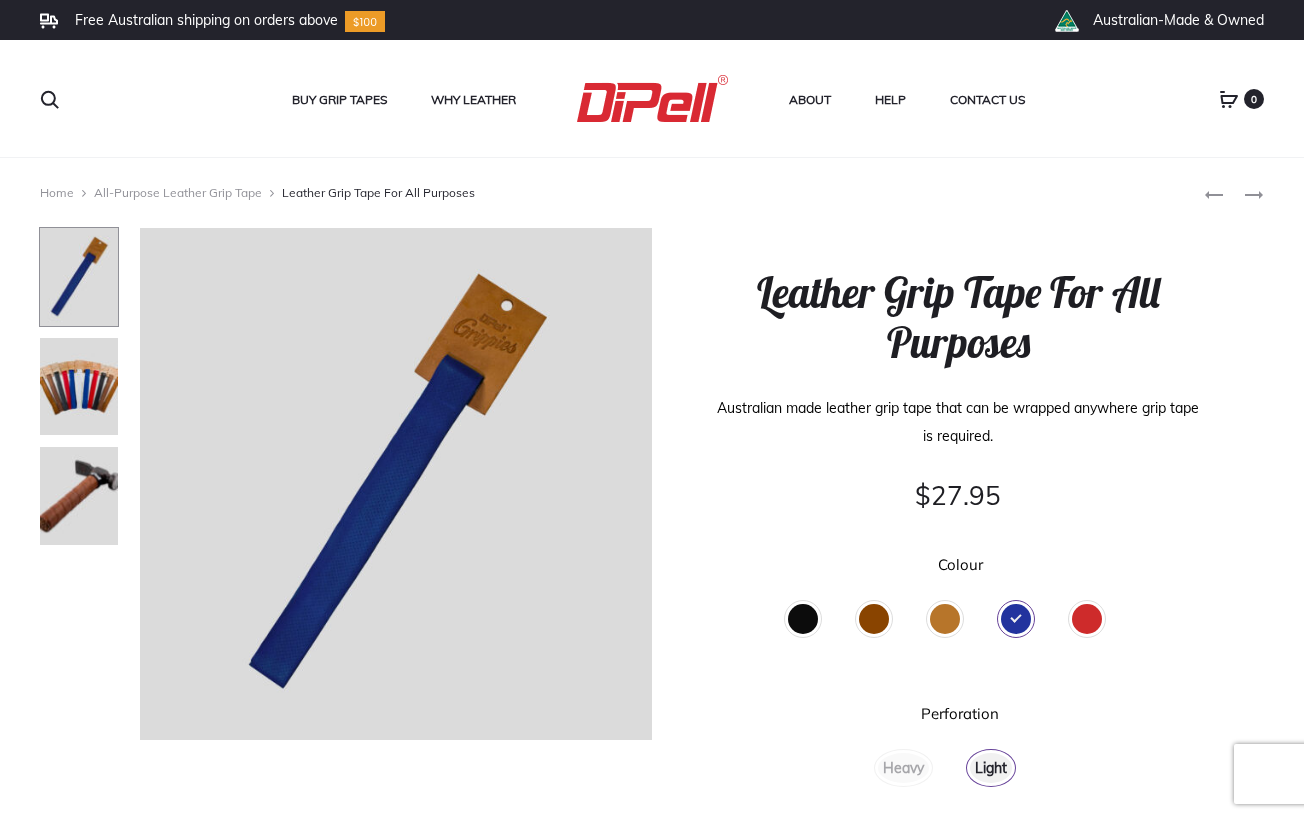 click on "Black" 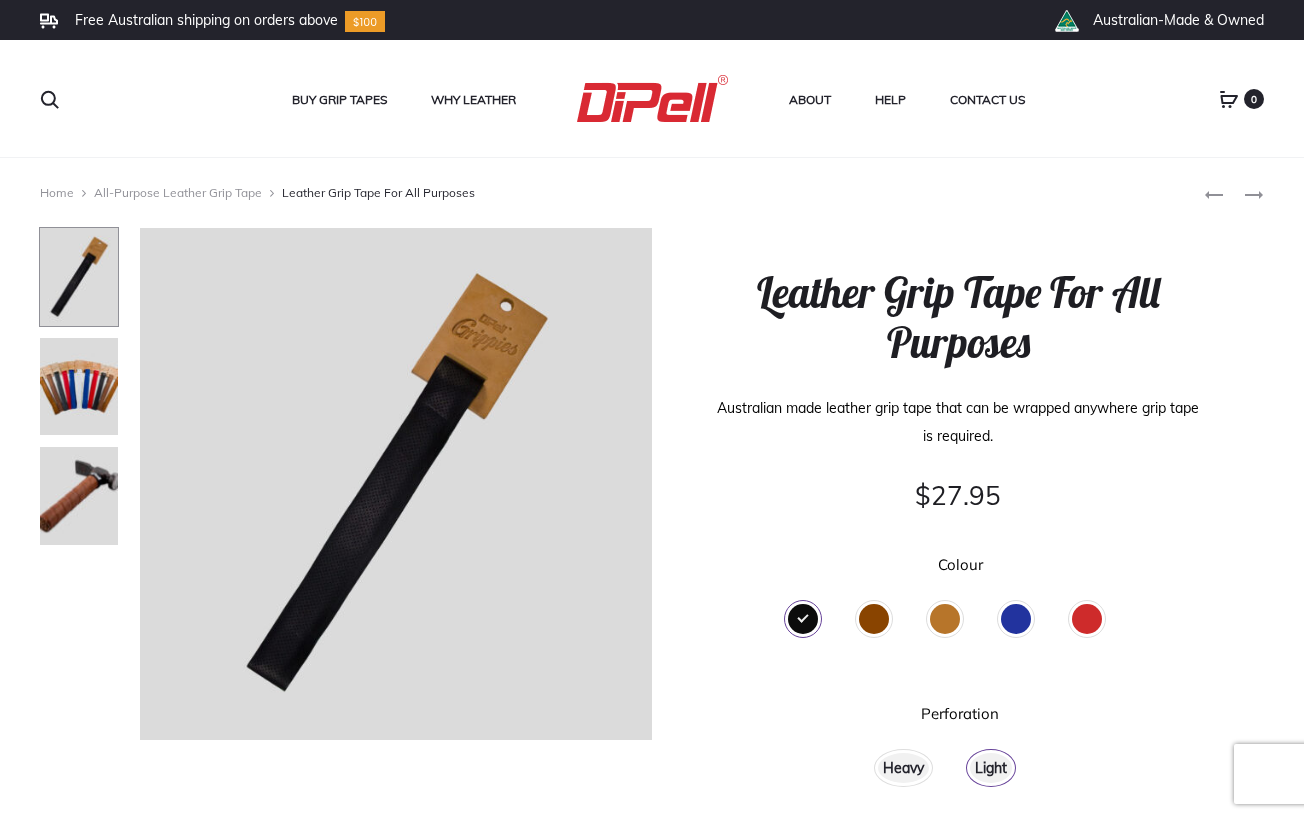 click on "Brown" 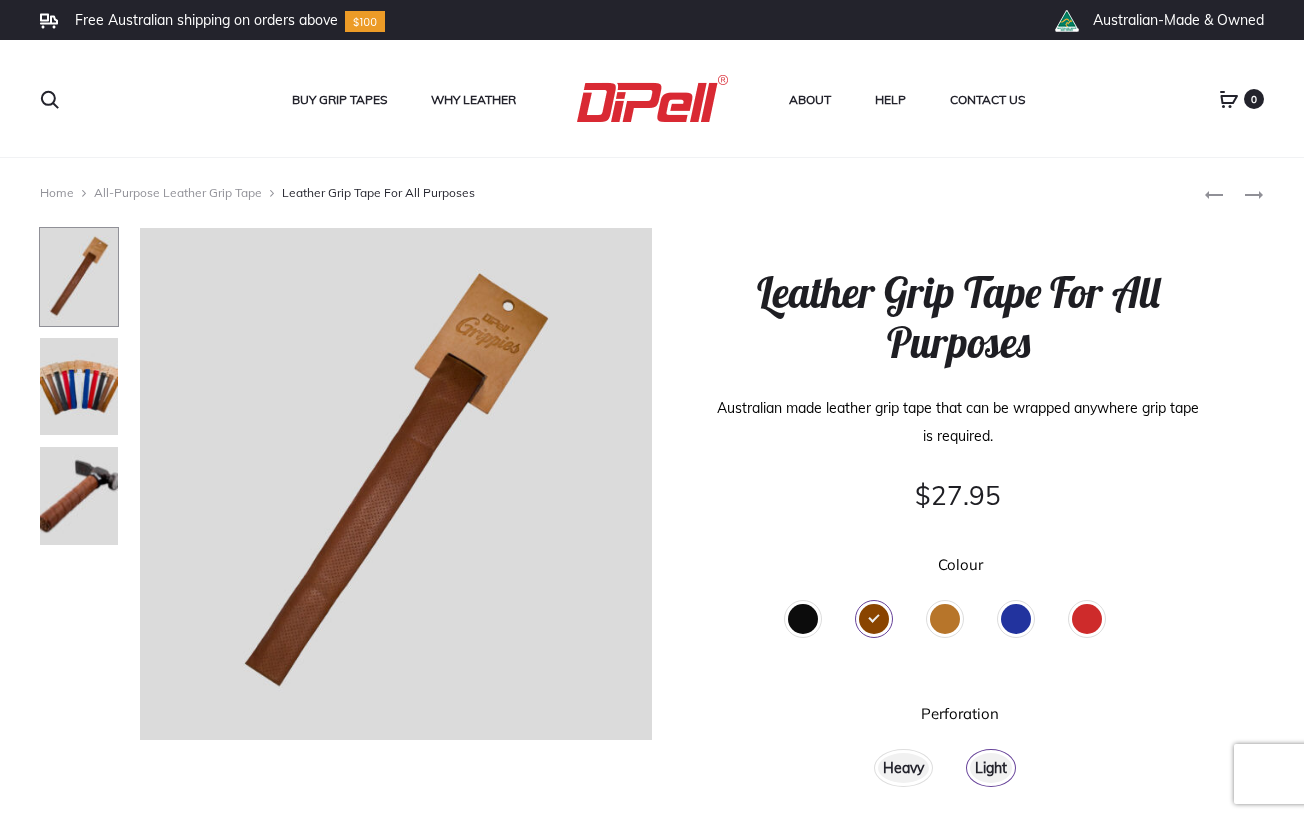 click on "Tan" 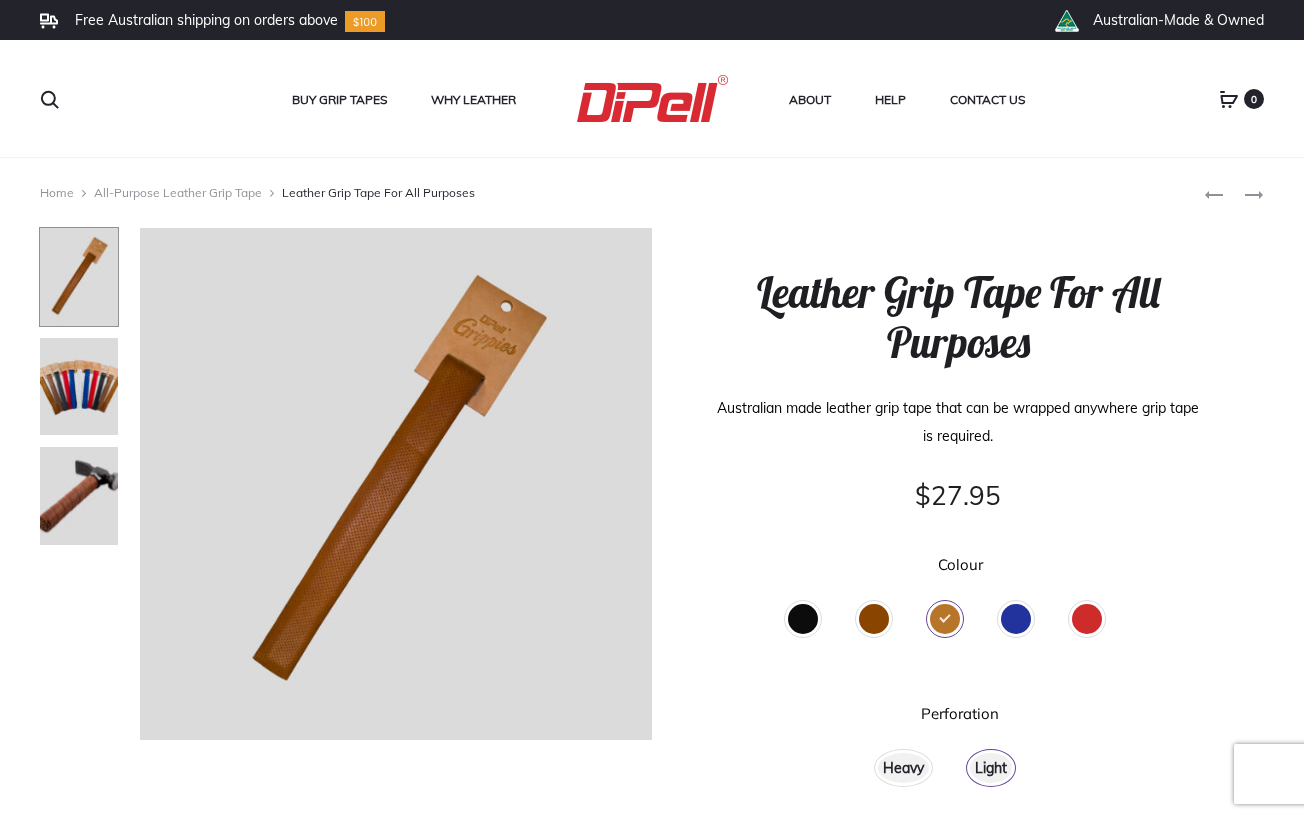 click on "Brown" 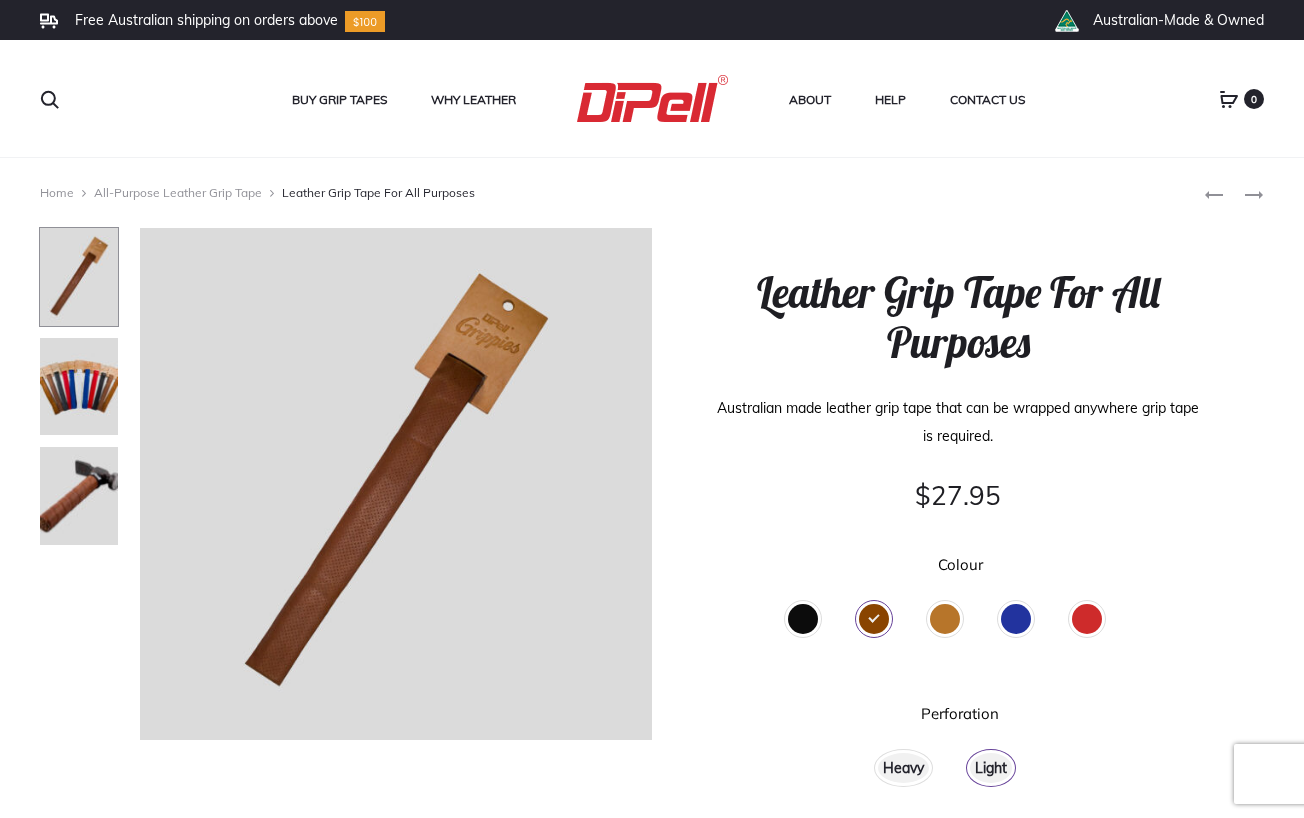 click on "Black" 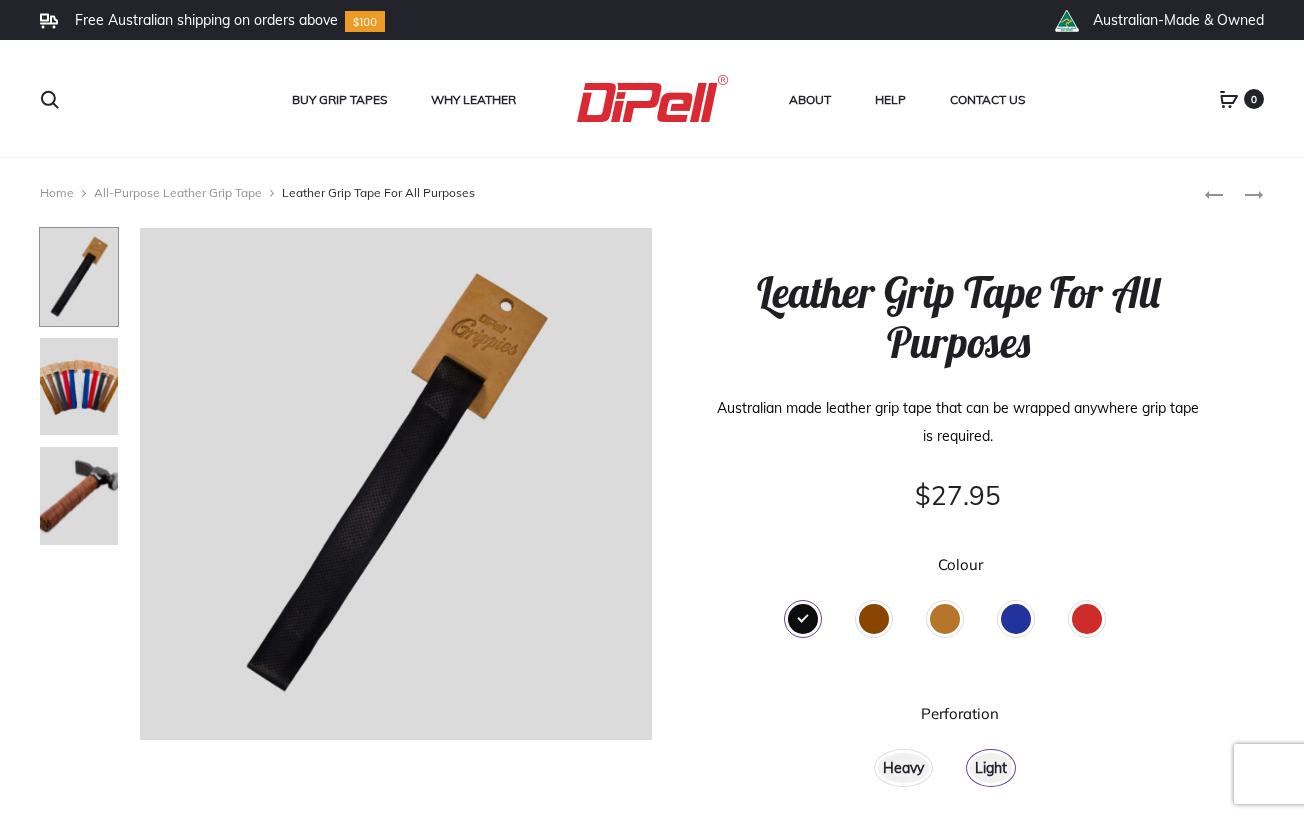 click on "Brown" 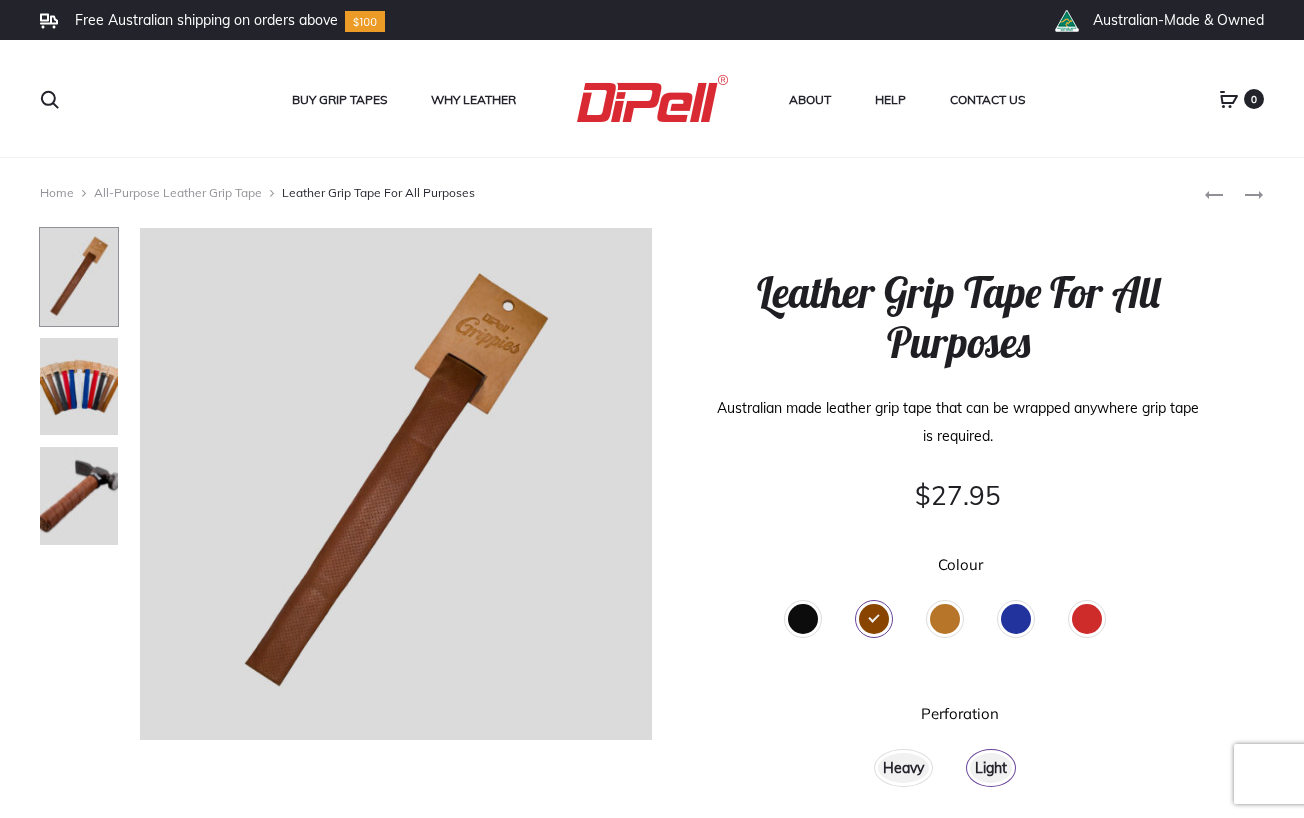 click on "Tan" 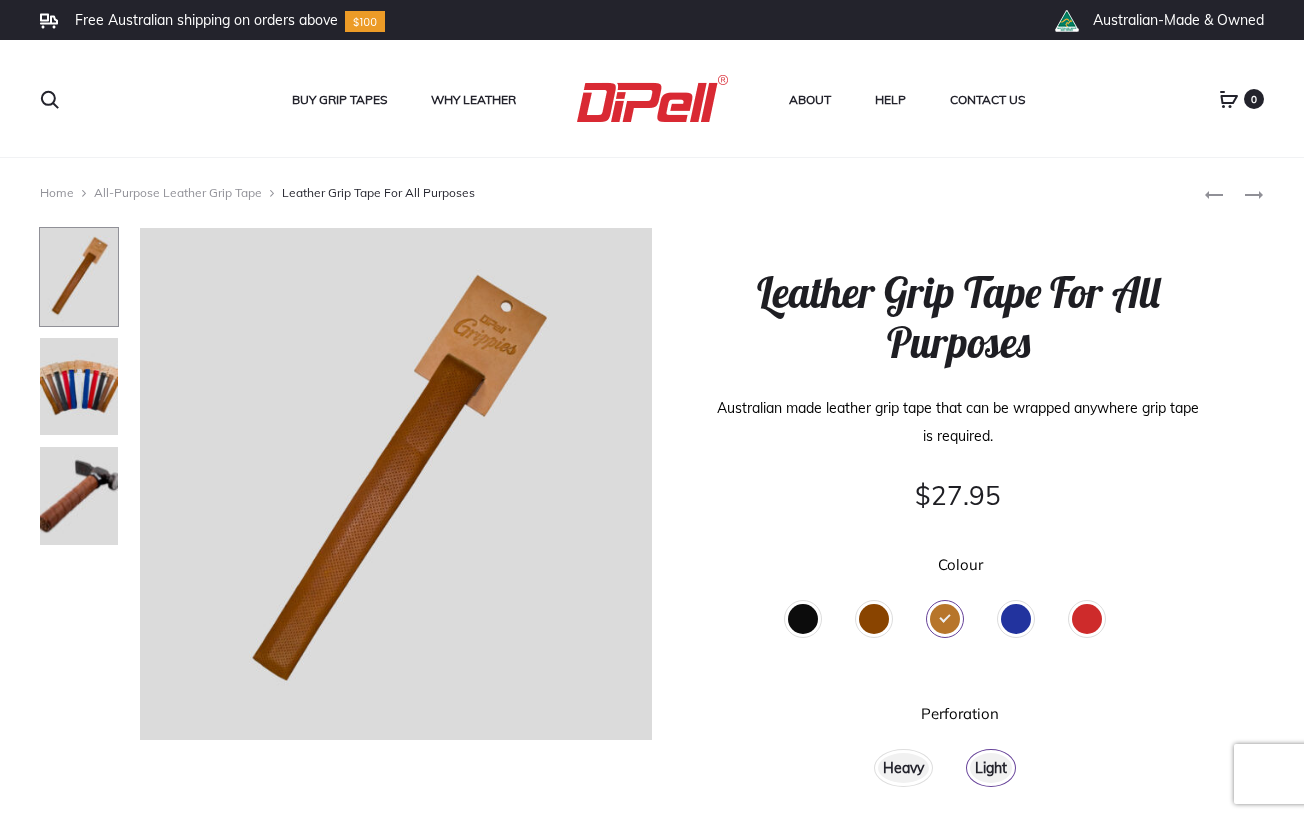 click on "Red" 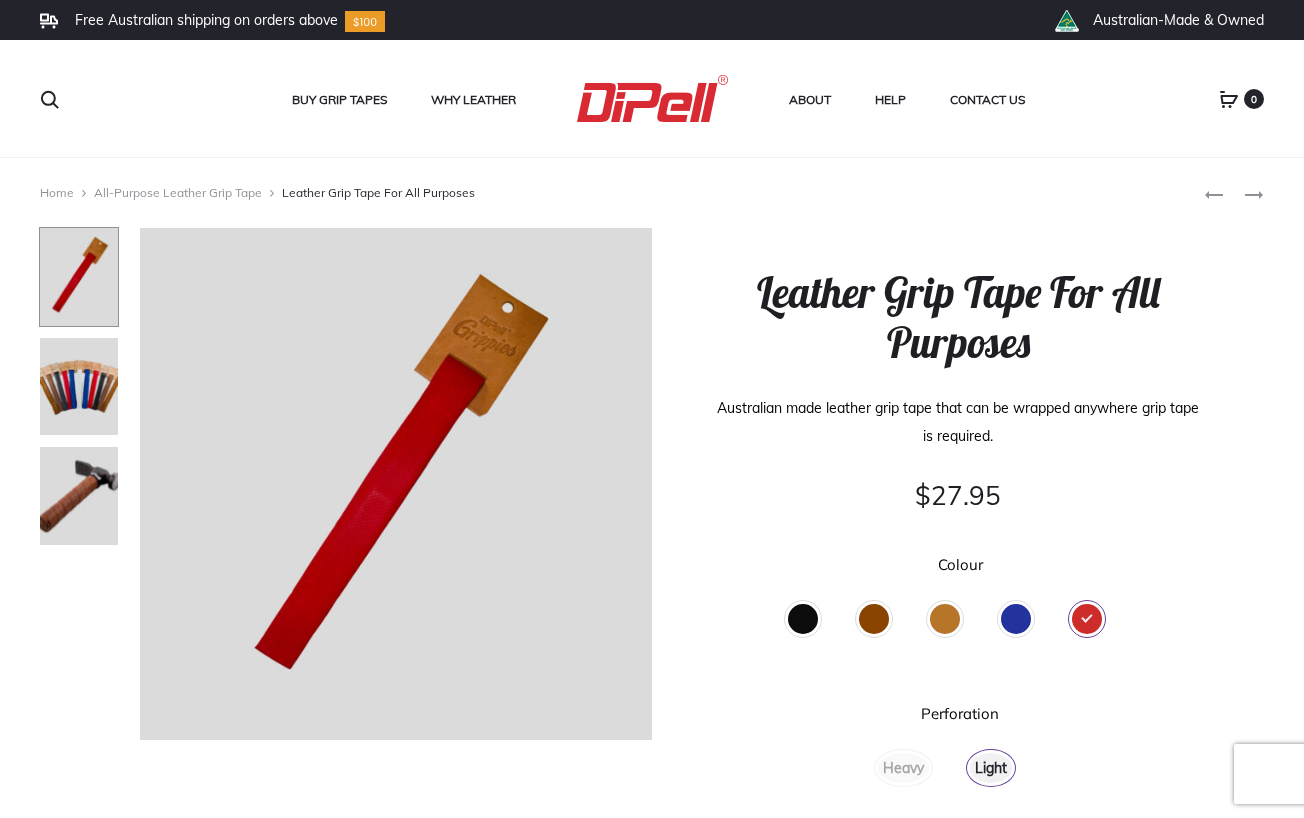 click on "Blue" 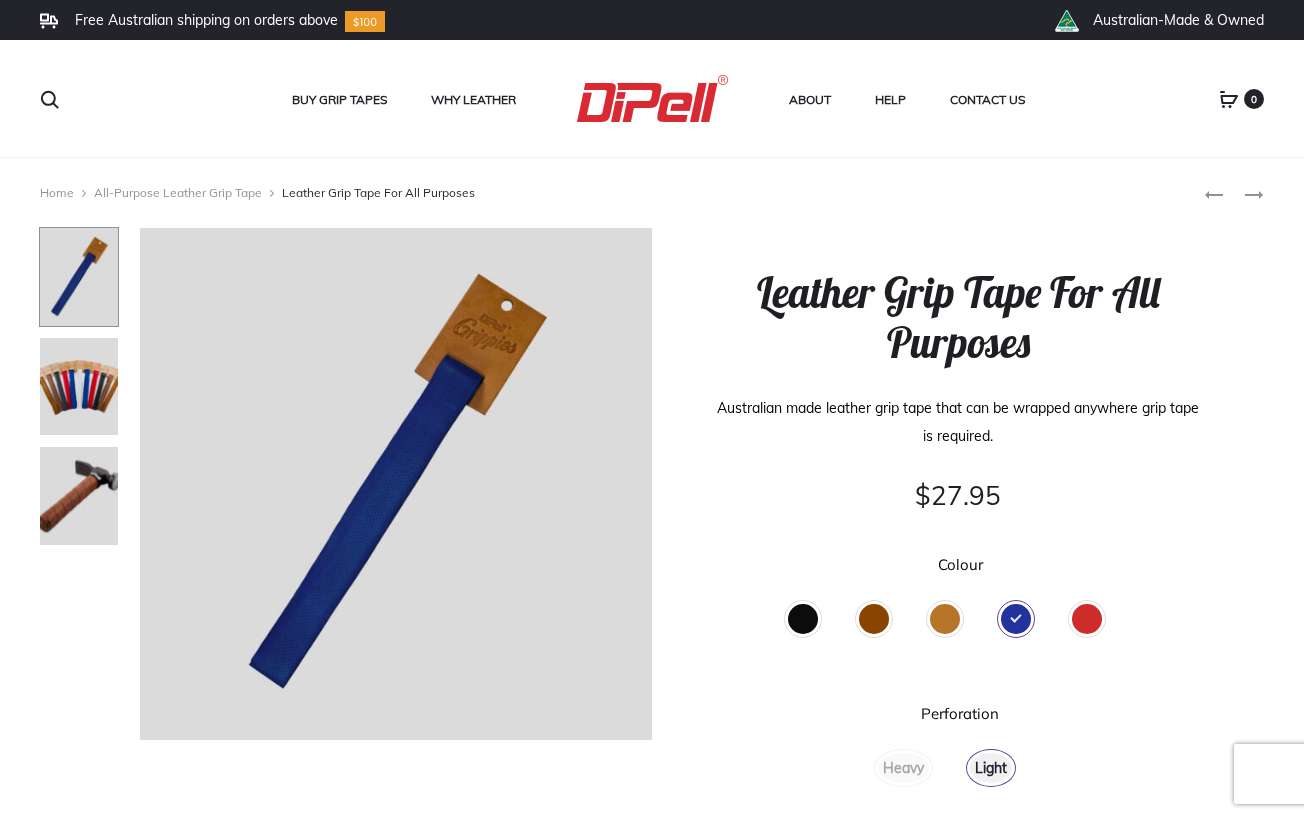 click on "Brown" 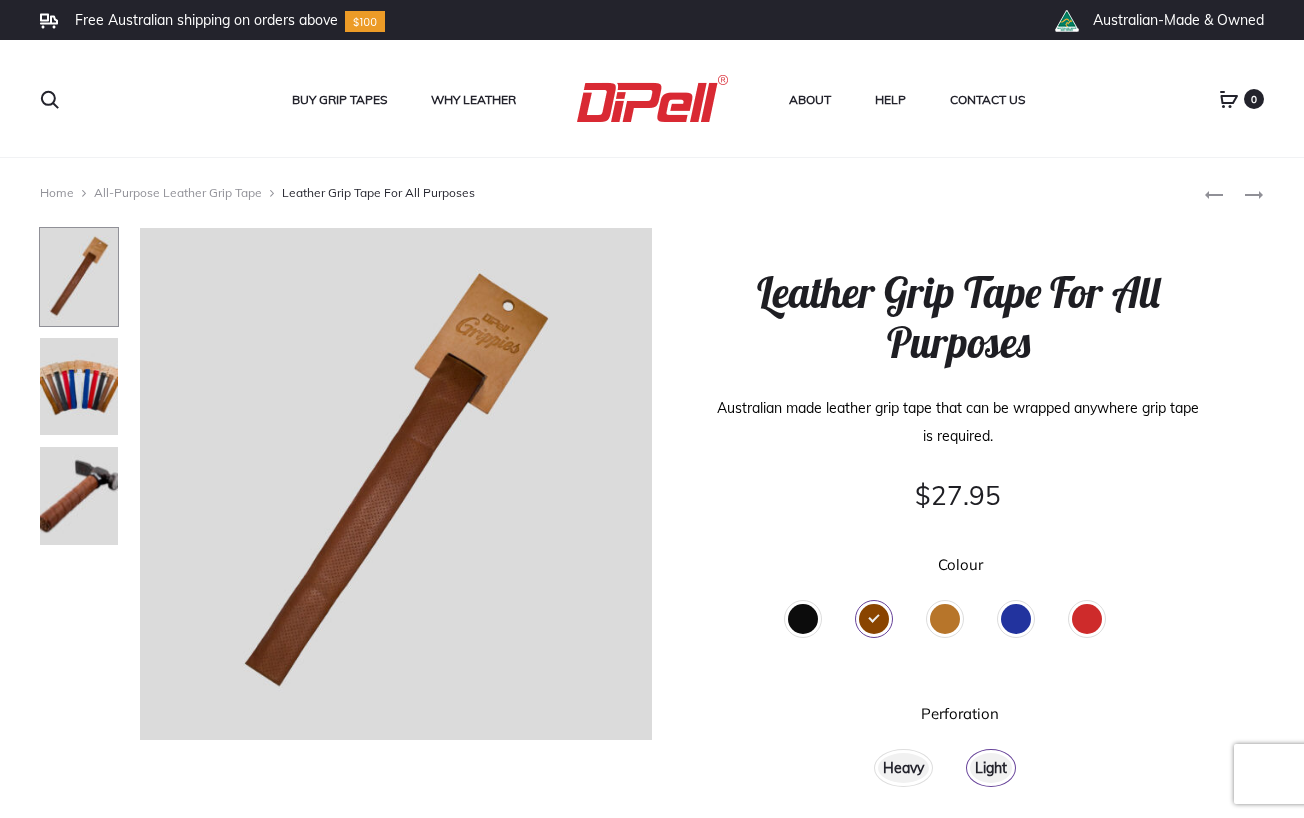 click on "Blue" 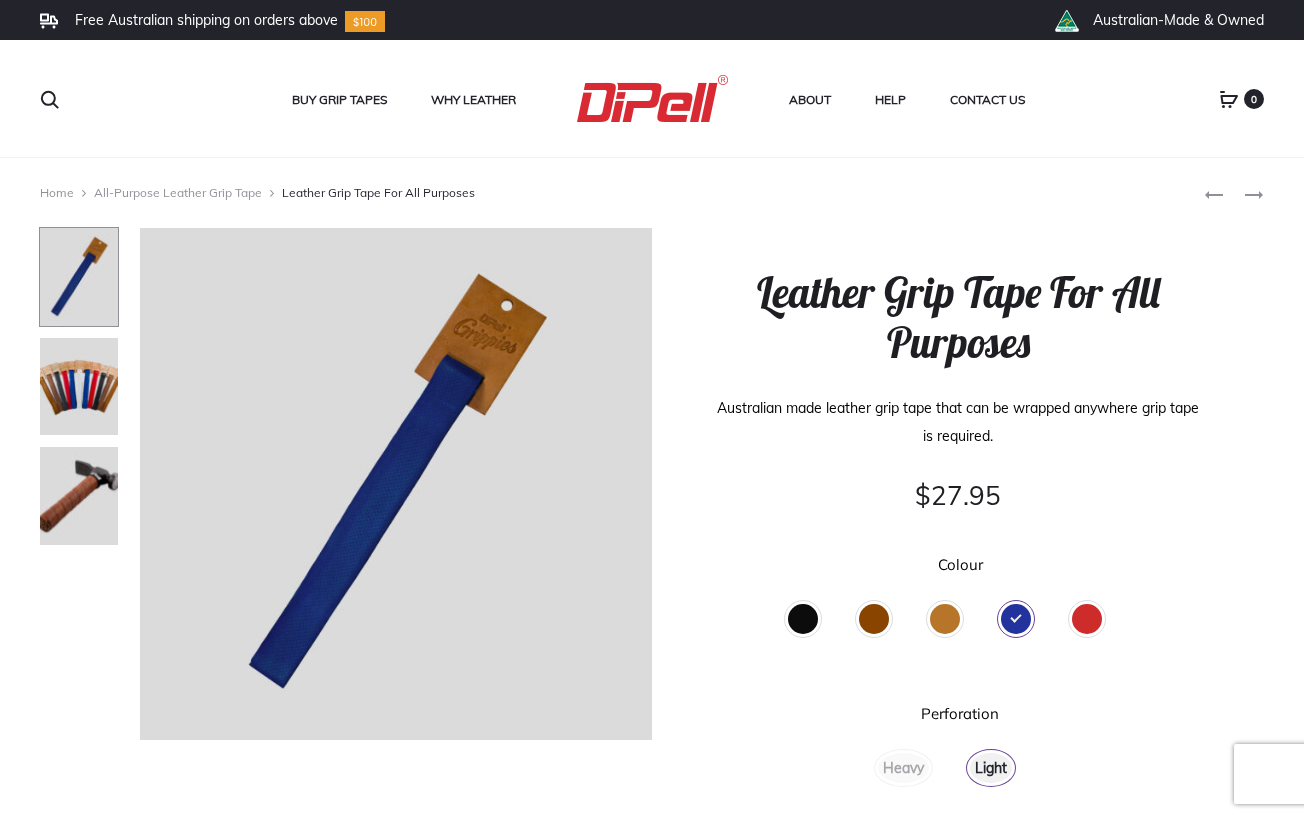 click on "Heavy" 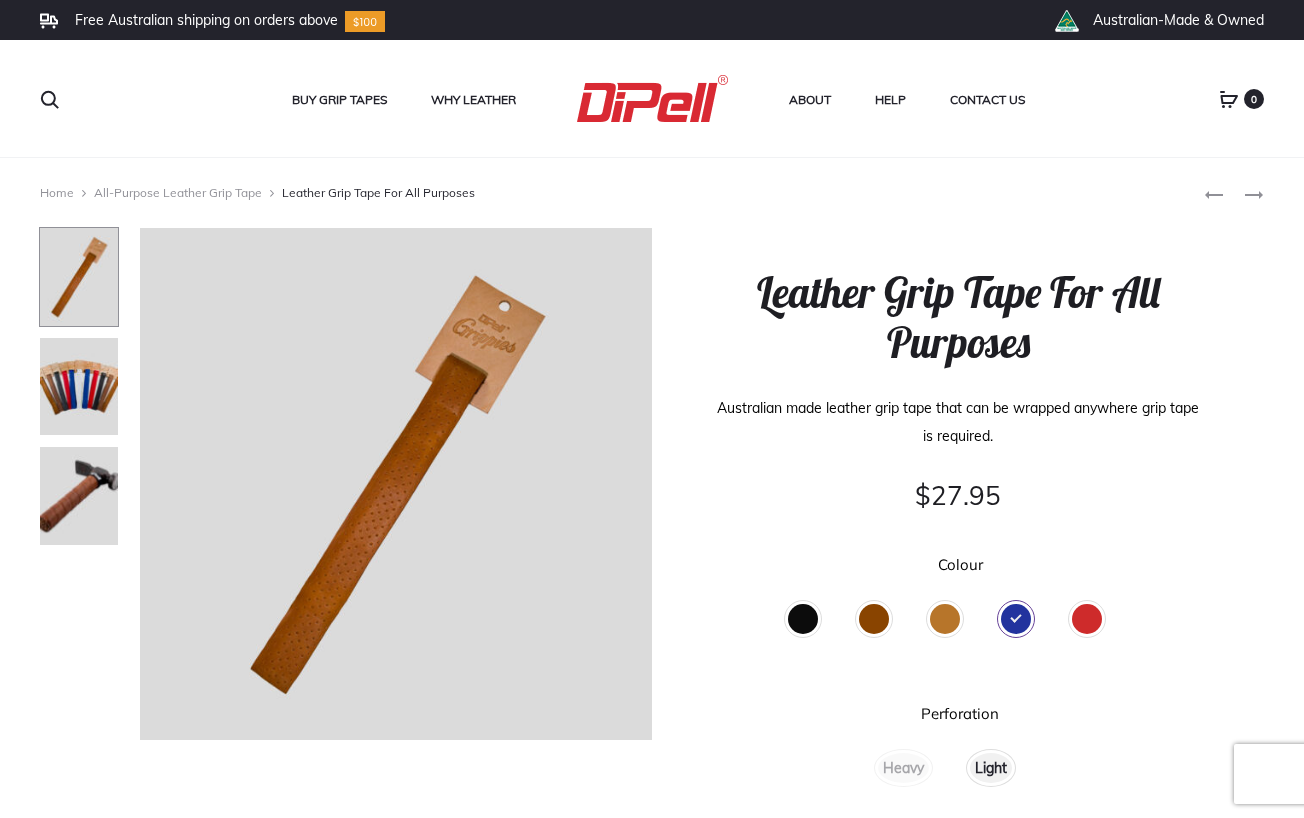 click on "Light" 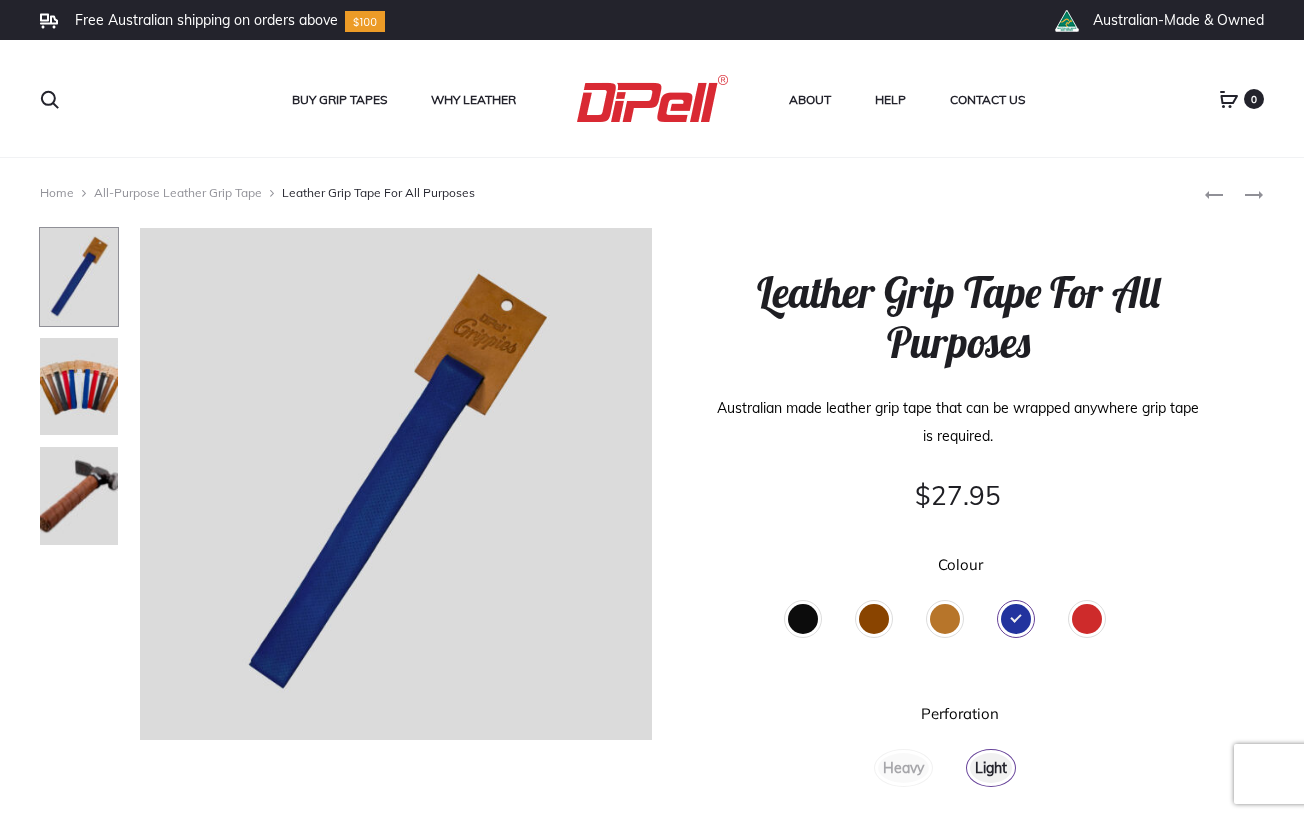 click on "Light" 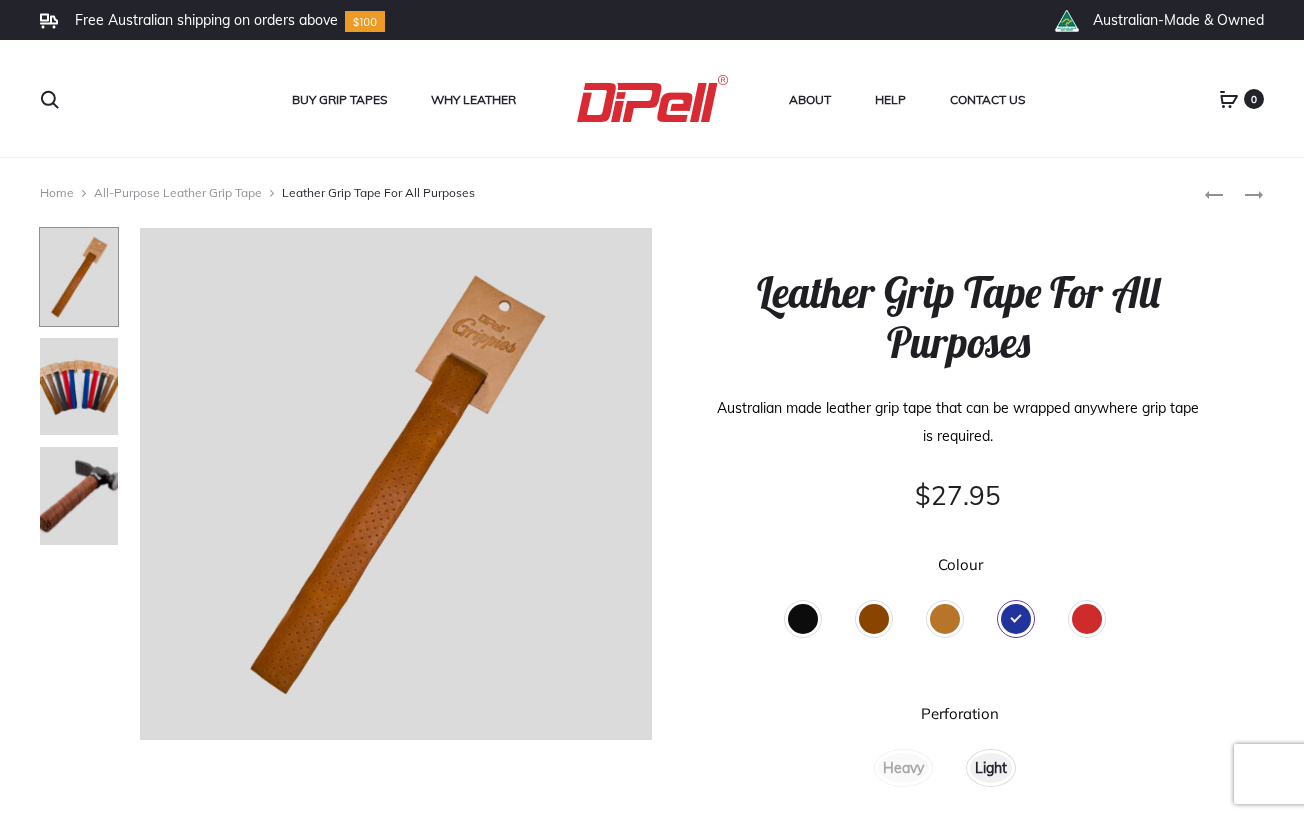click on "Light" 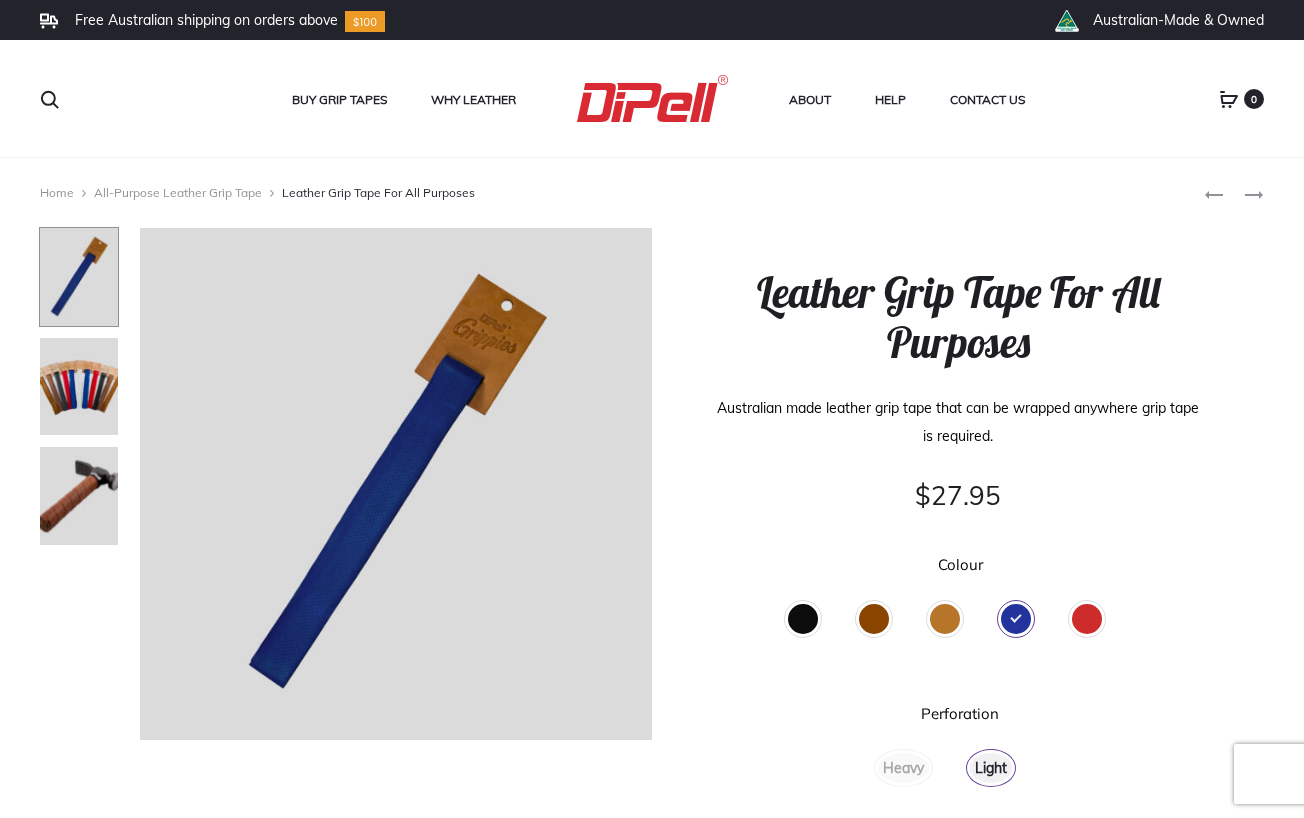 click on "Light" 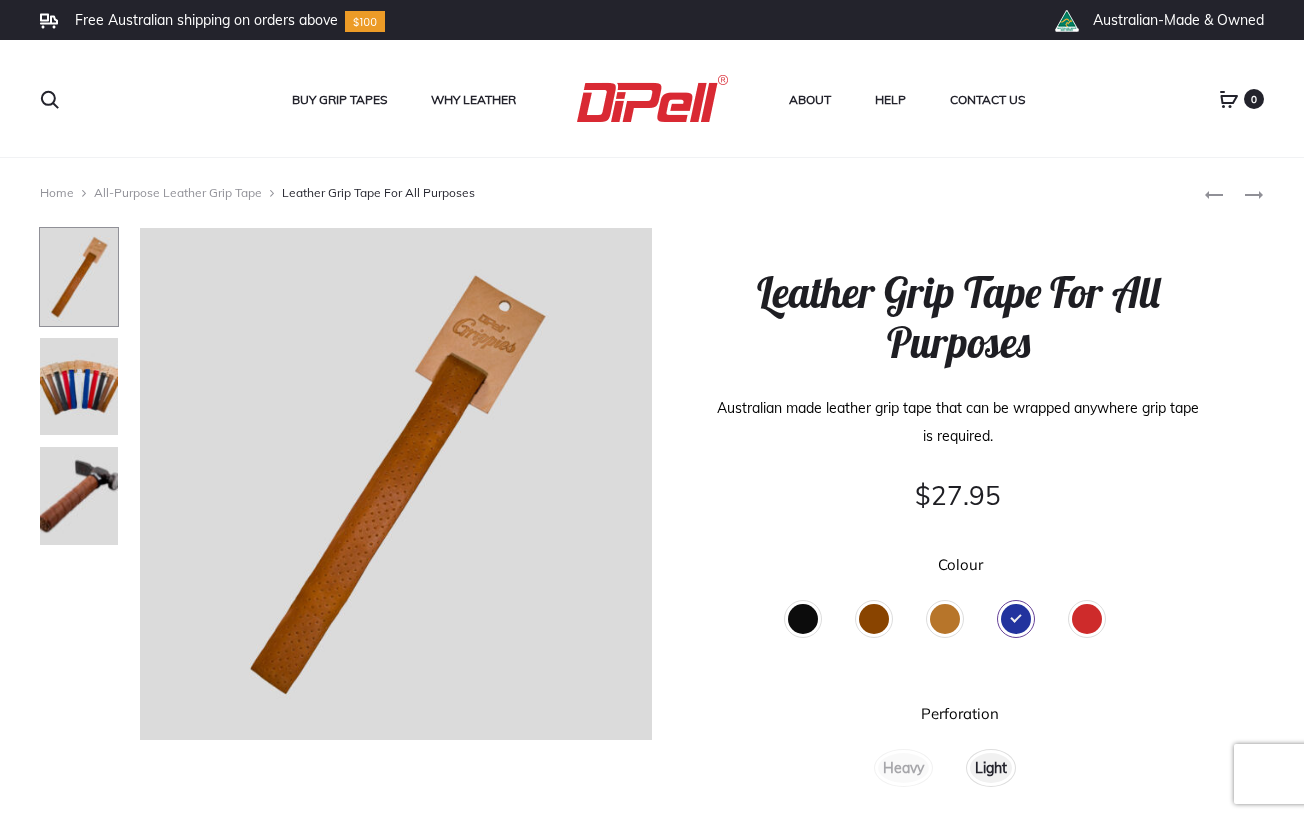 click on "Light" 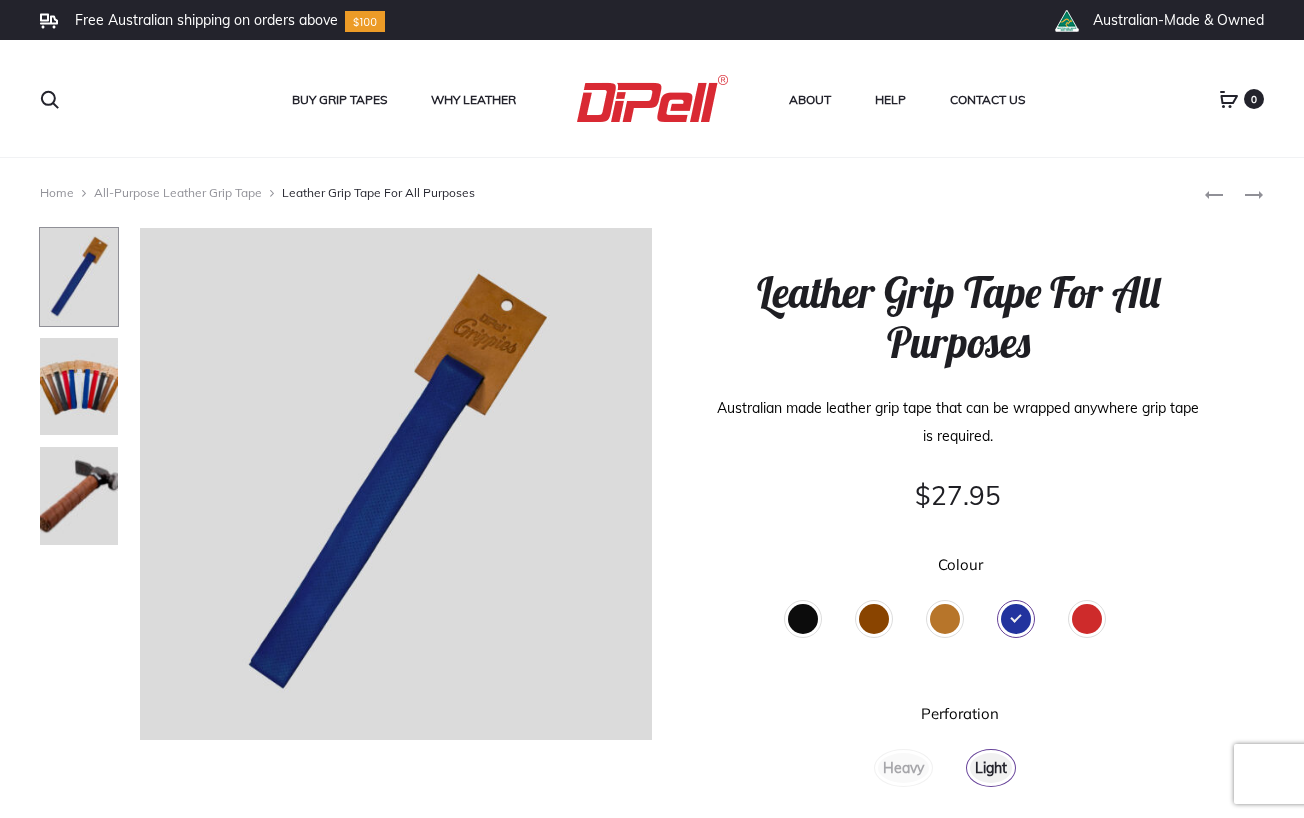click on "Light" 